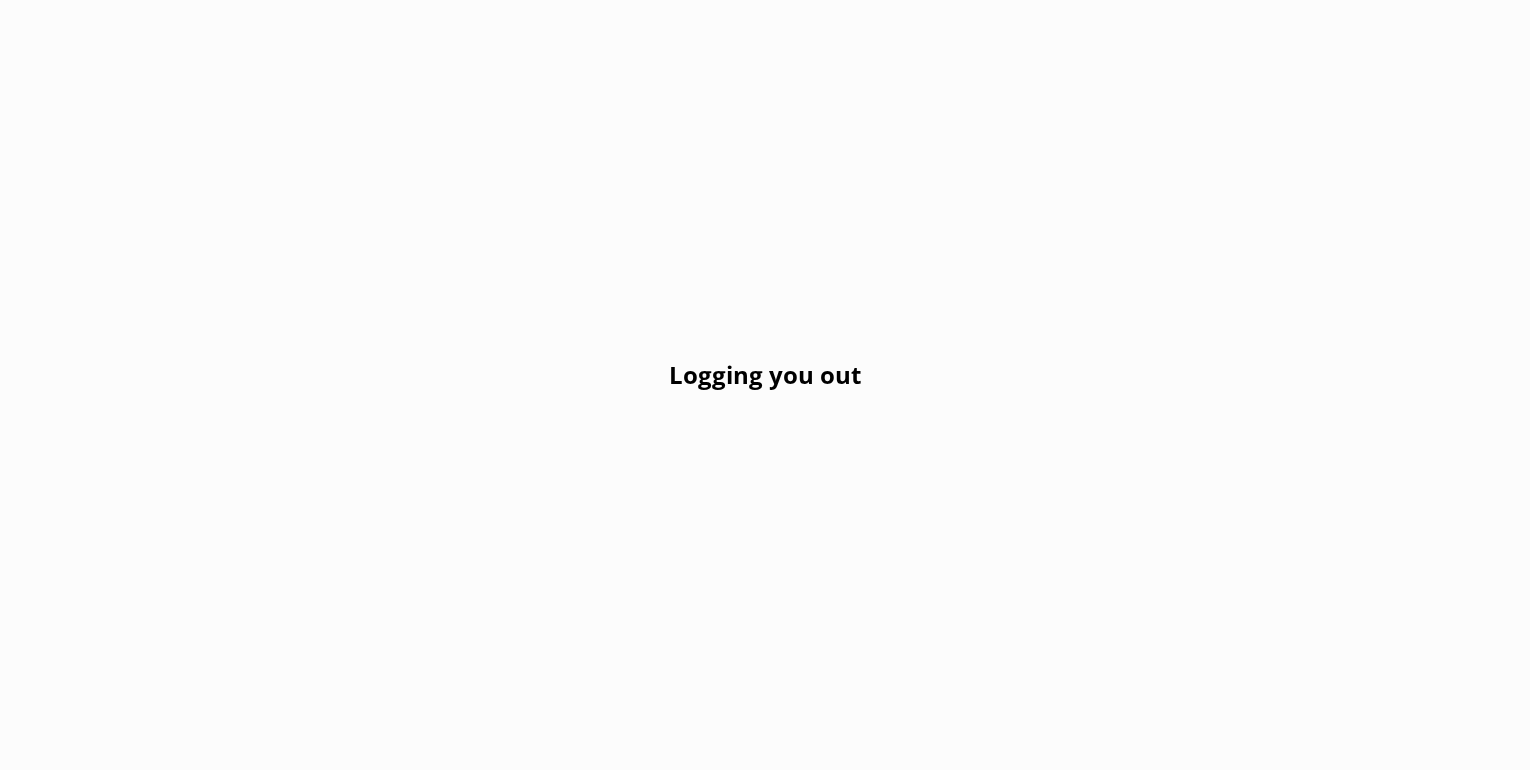 scroll, scrollTop: 0, scrollLeft: 0, axis: both 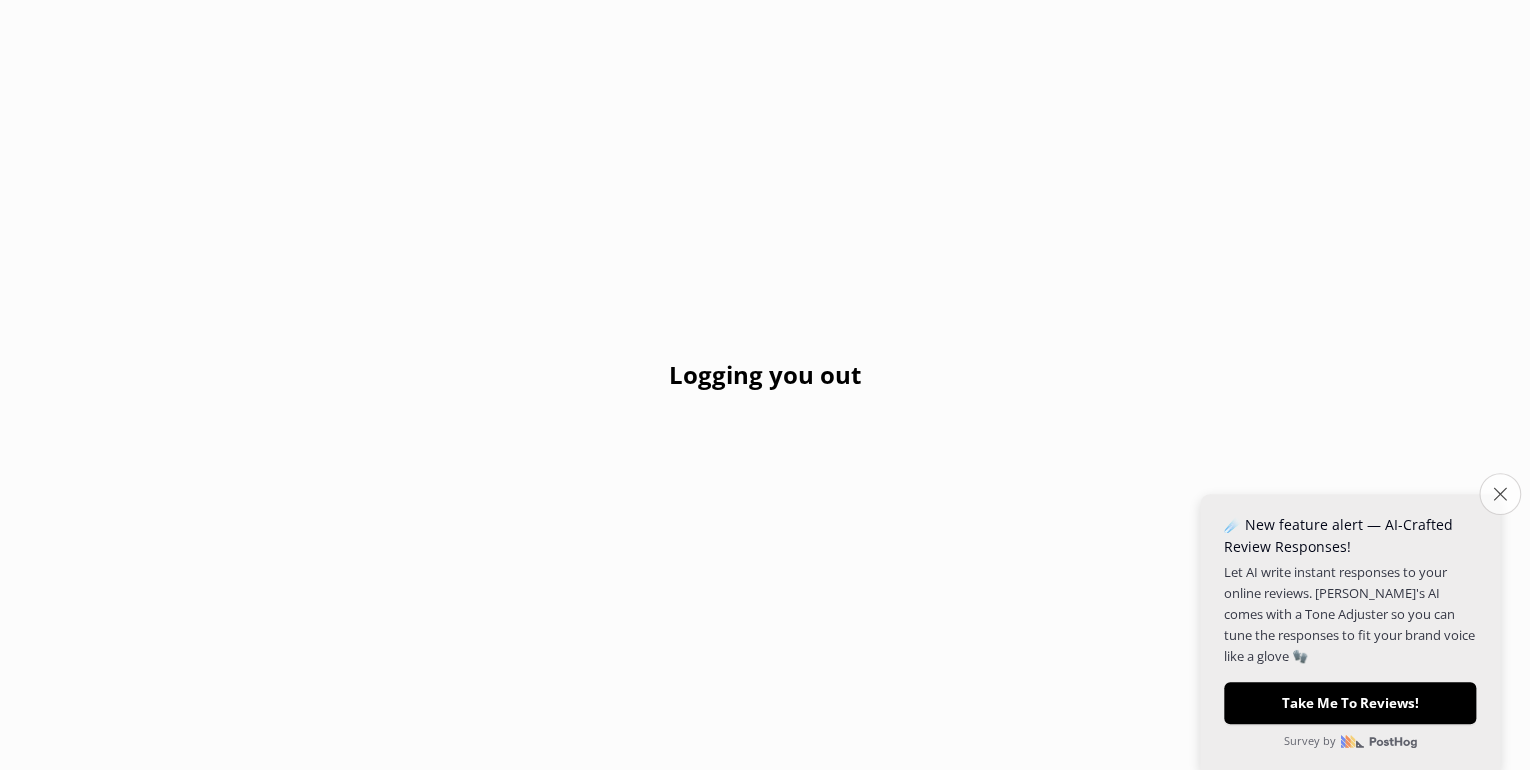 click on "Close survey" 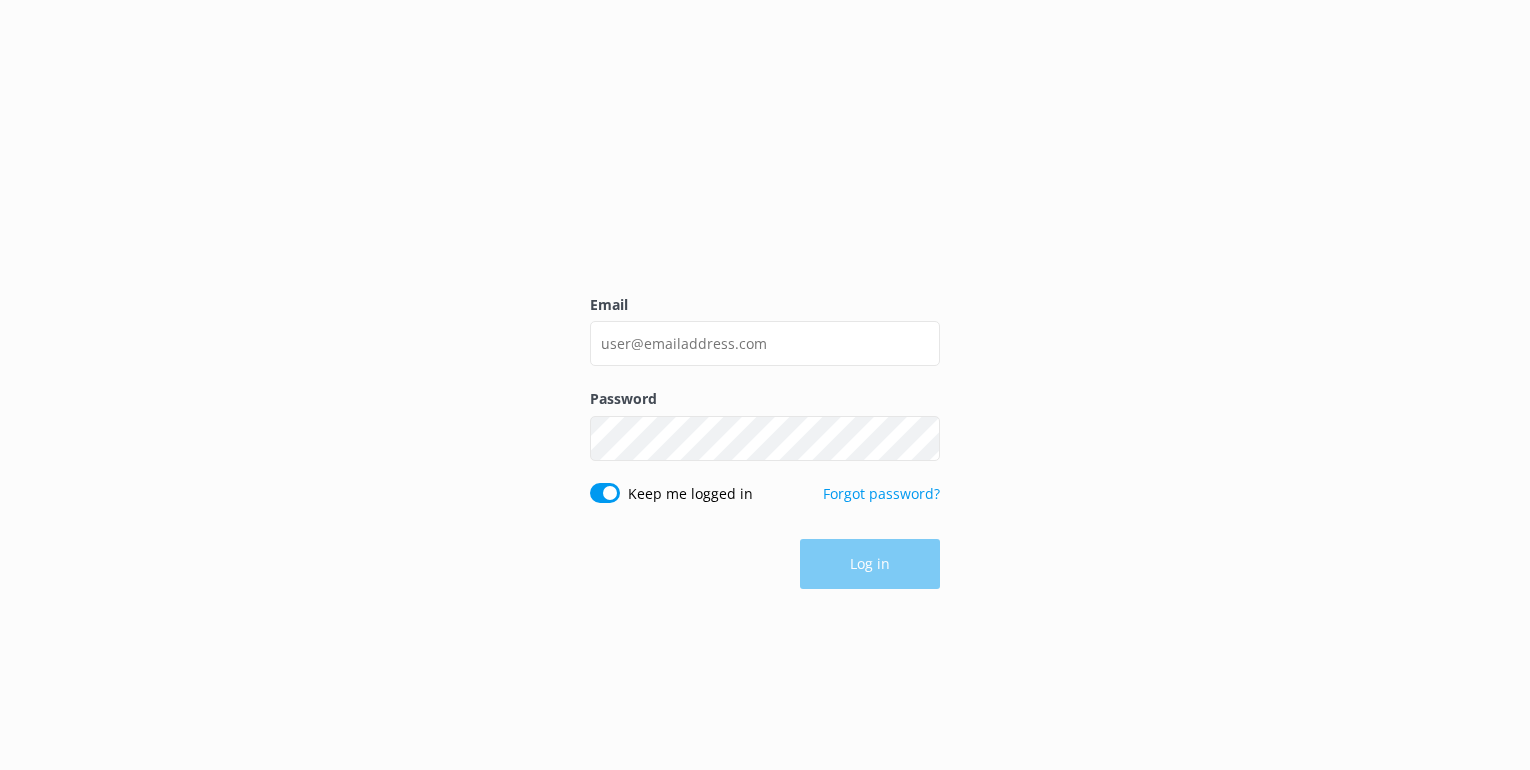 scroll, scrollTop: 0, scrollLeft: 0, axis: both 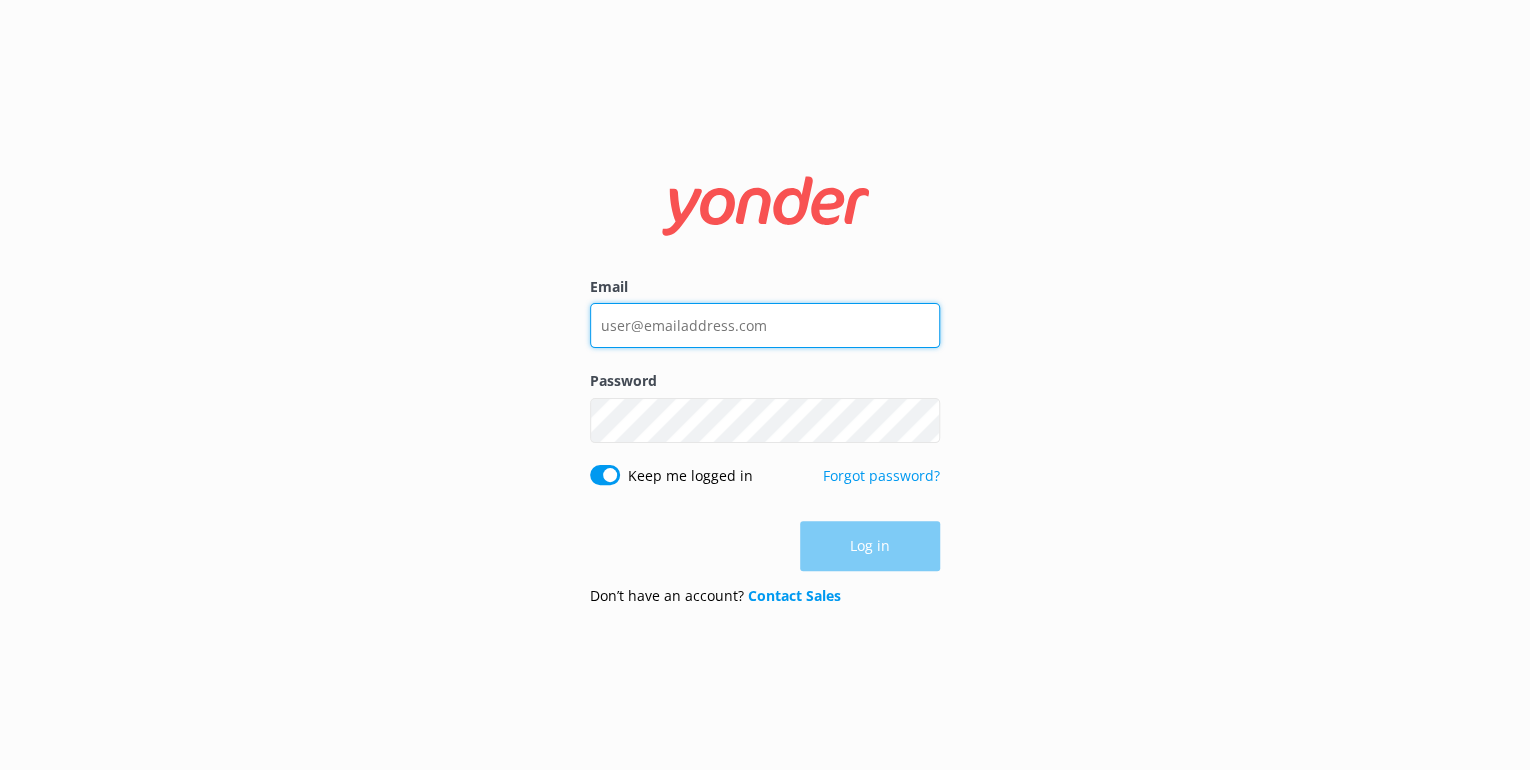 type on "[EMAIL_ADDRESS][DOMAIN_NAME]" 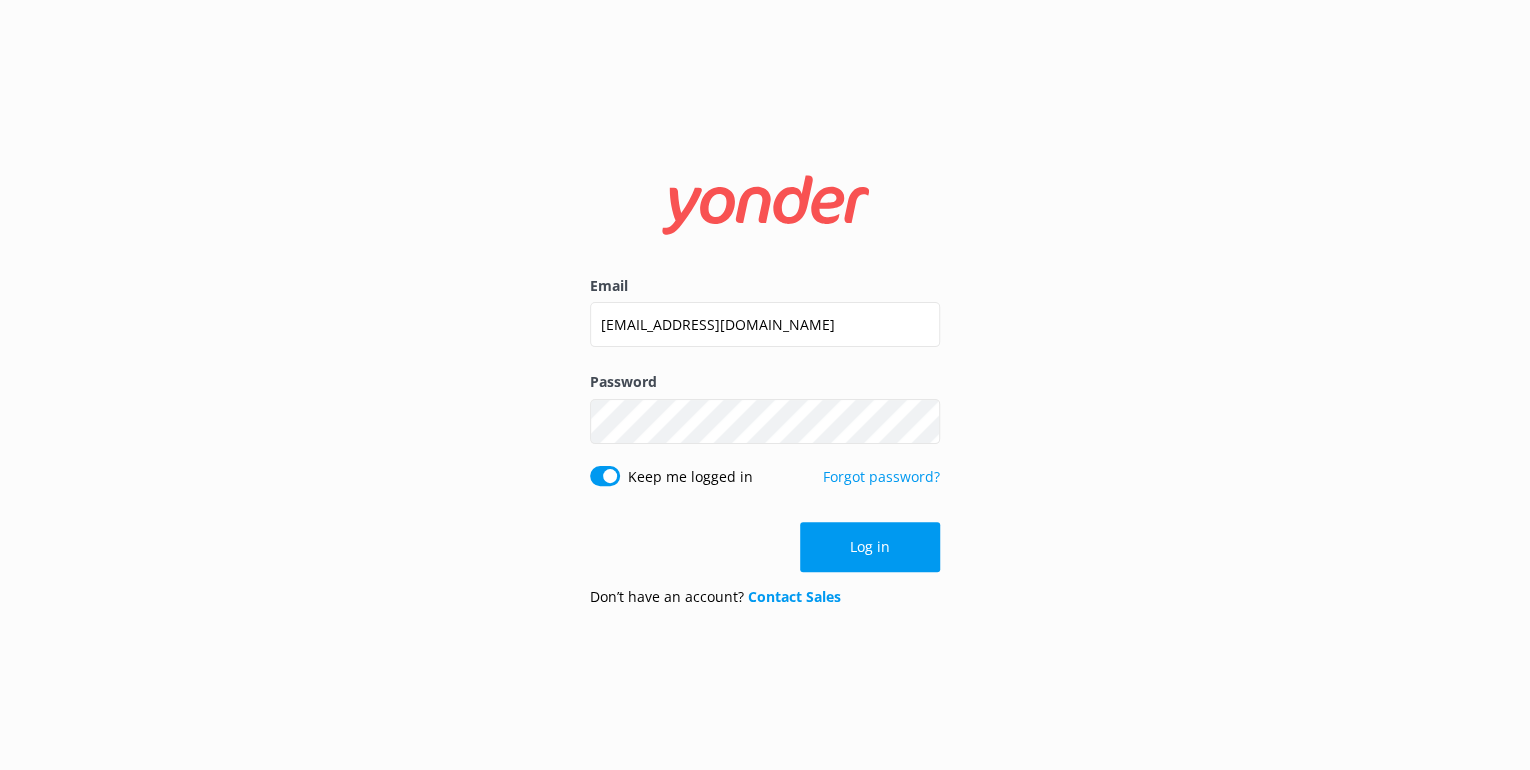 click on "Log in" at bounding box center [765, 547] 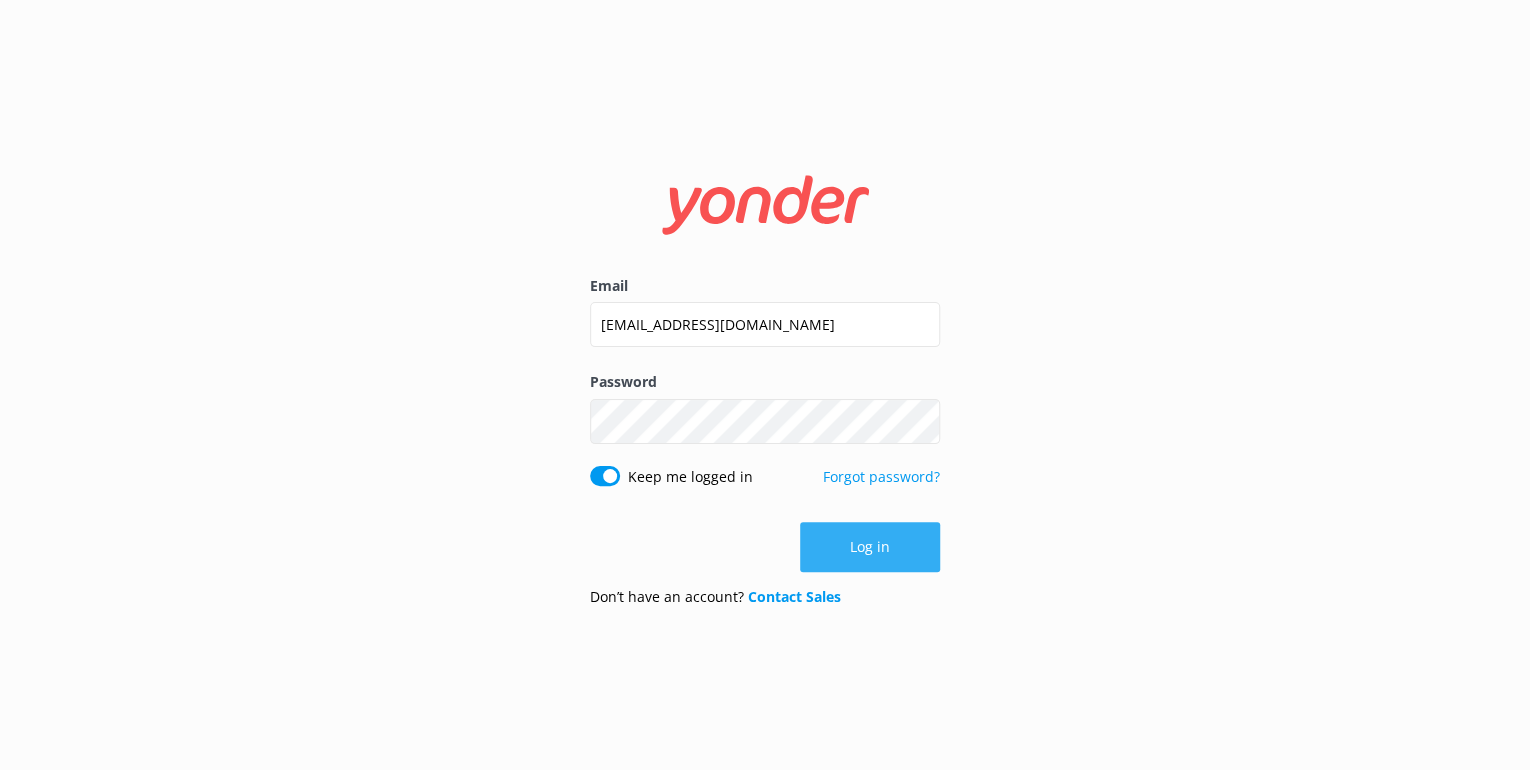click on "Log in" at bounding box center (870, 547) 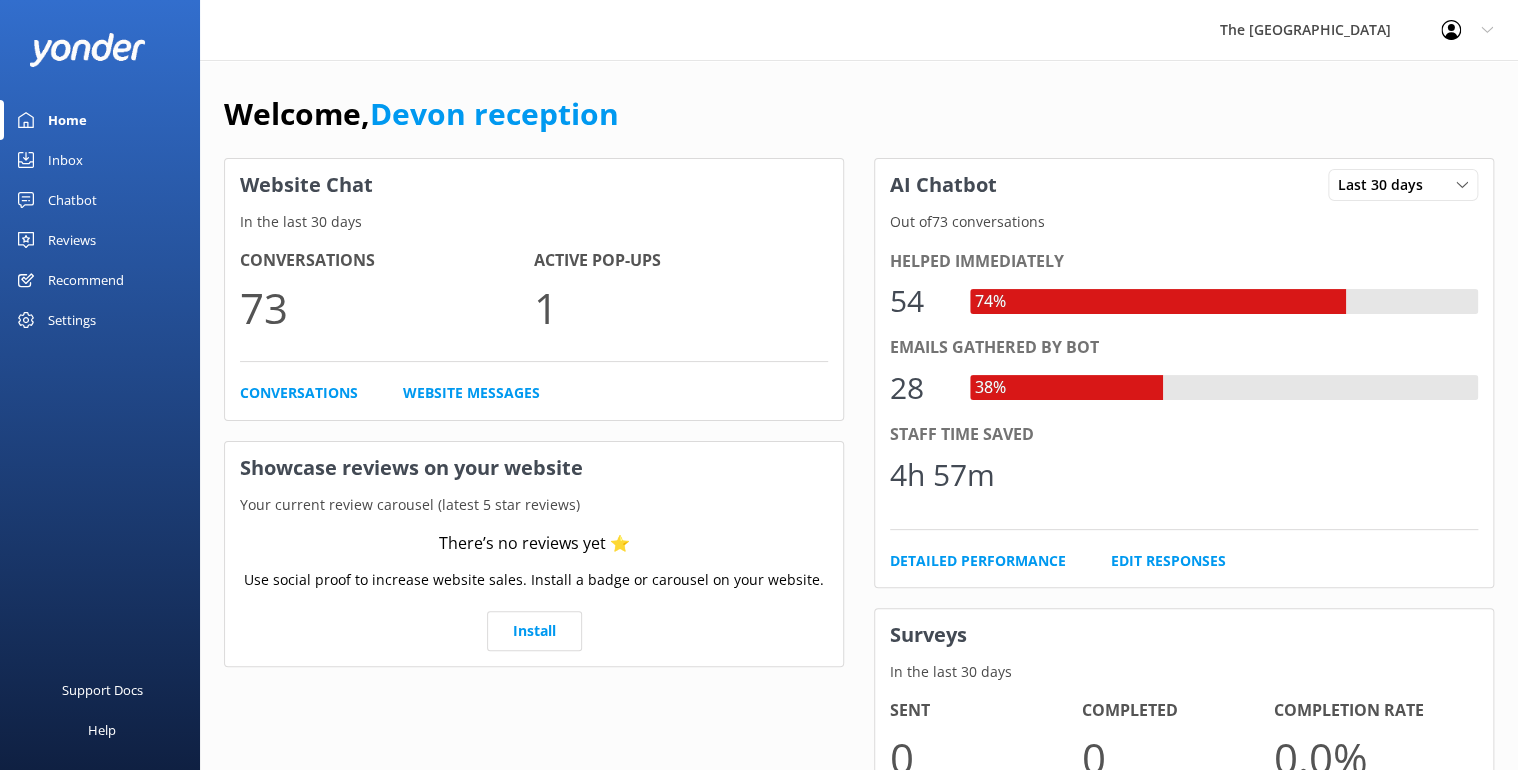click on "Inbox" at bounding box center [65, 160] 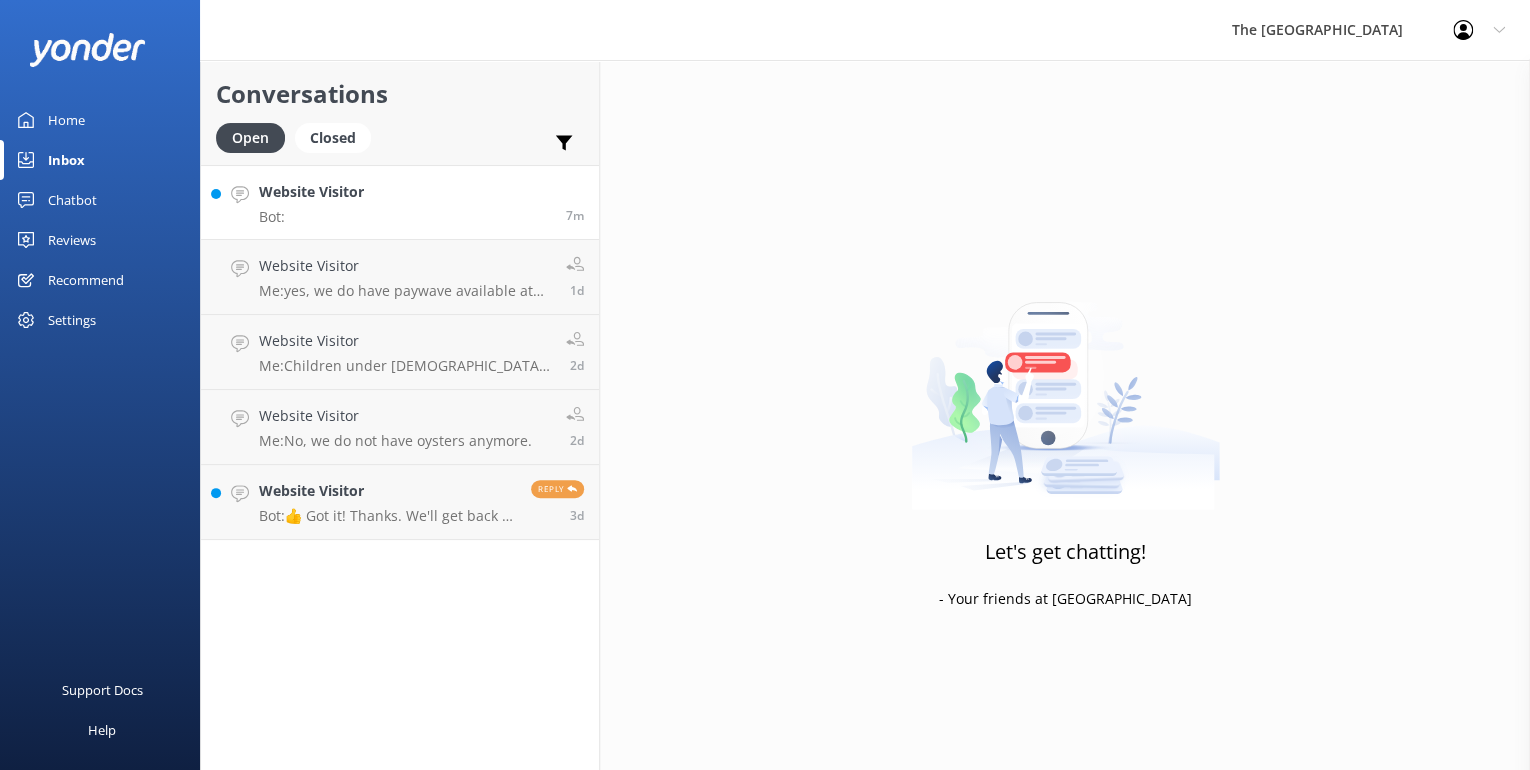 click on "Website Visitor" at bounding box center [311, 192] 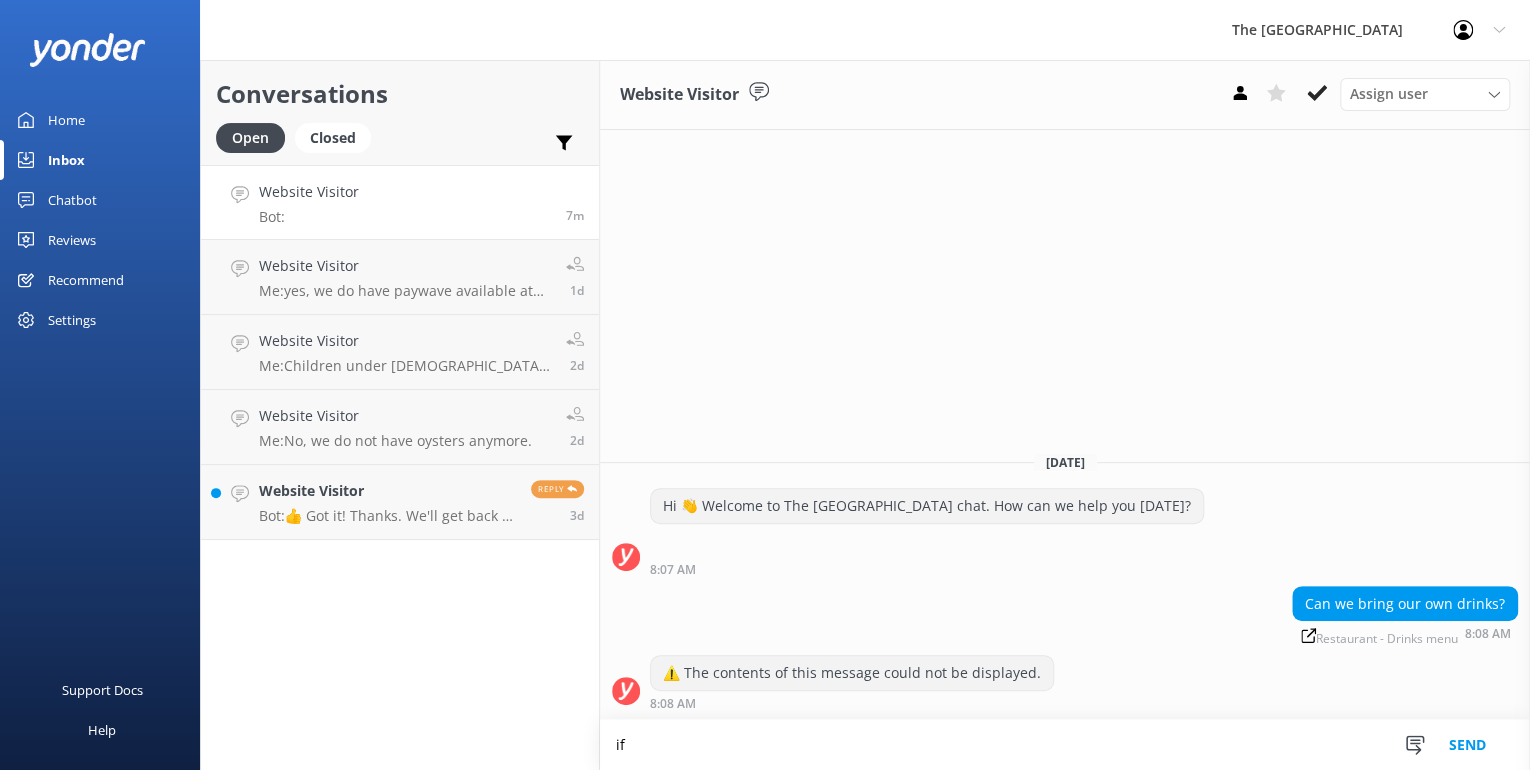 type on "i" 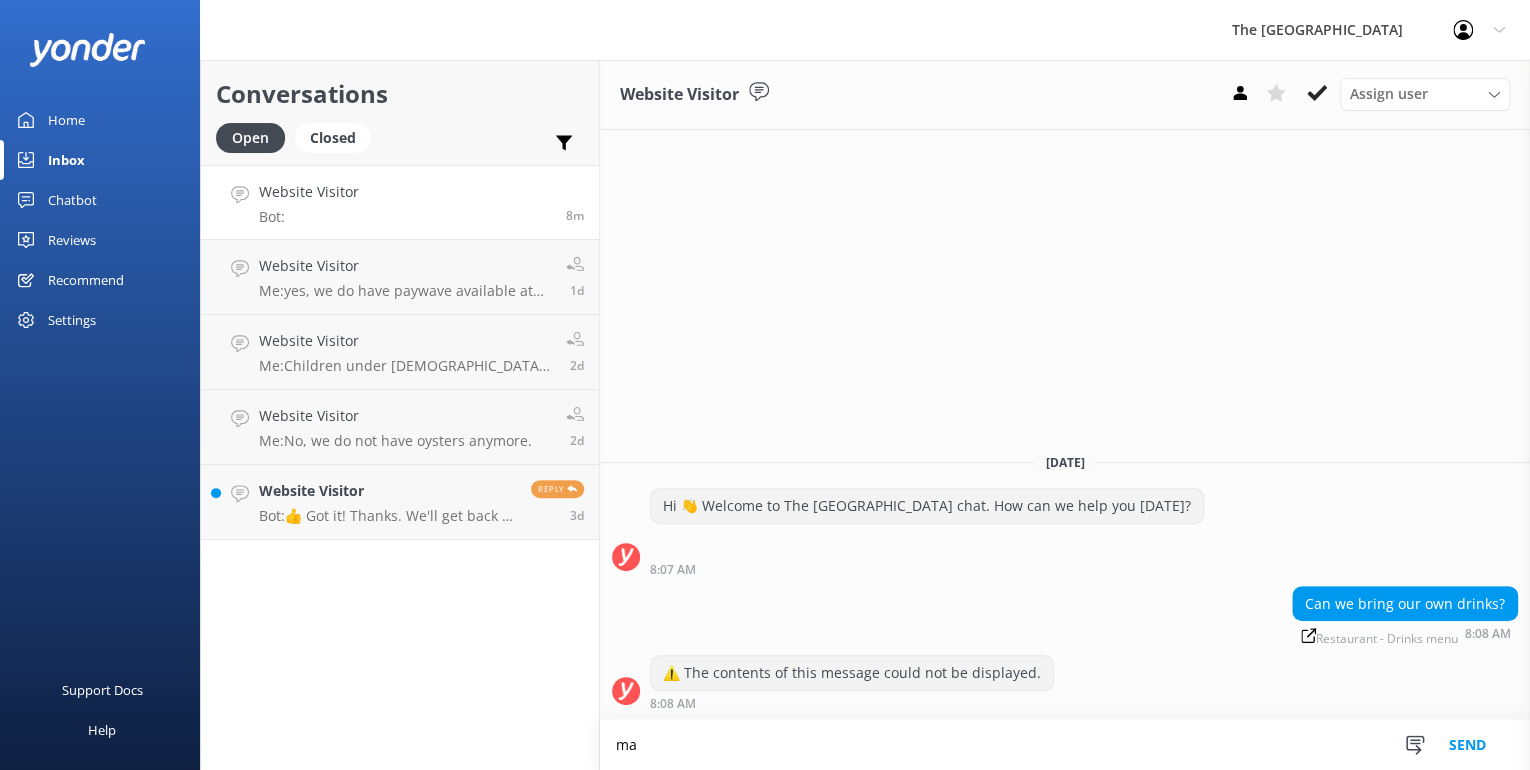 type on "m" 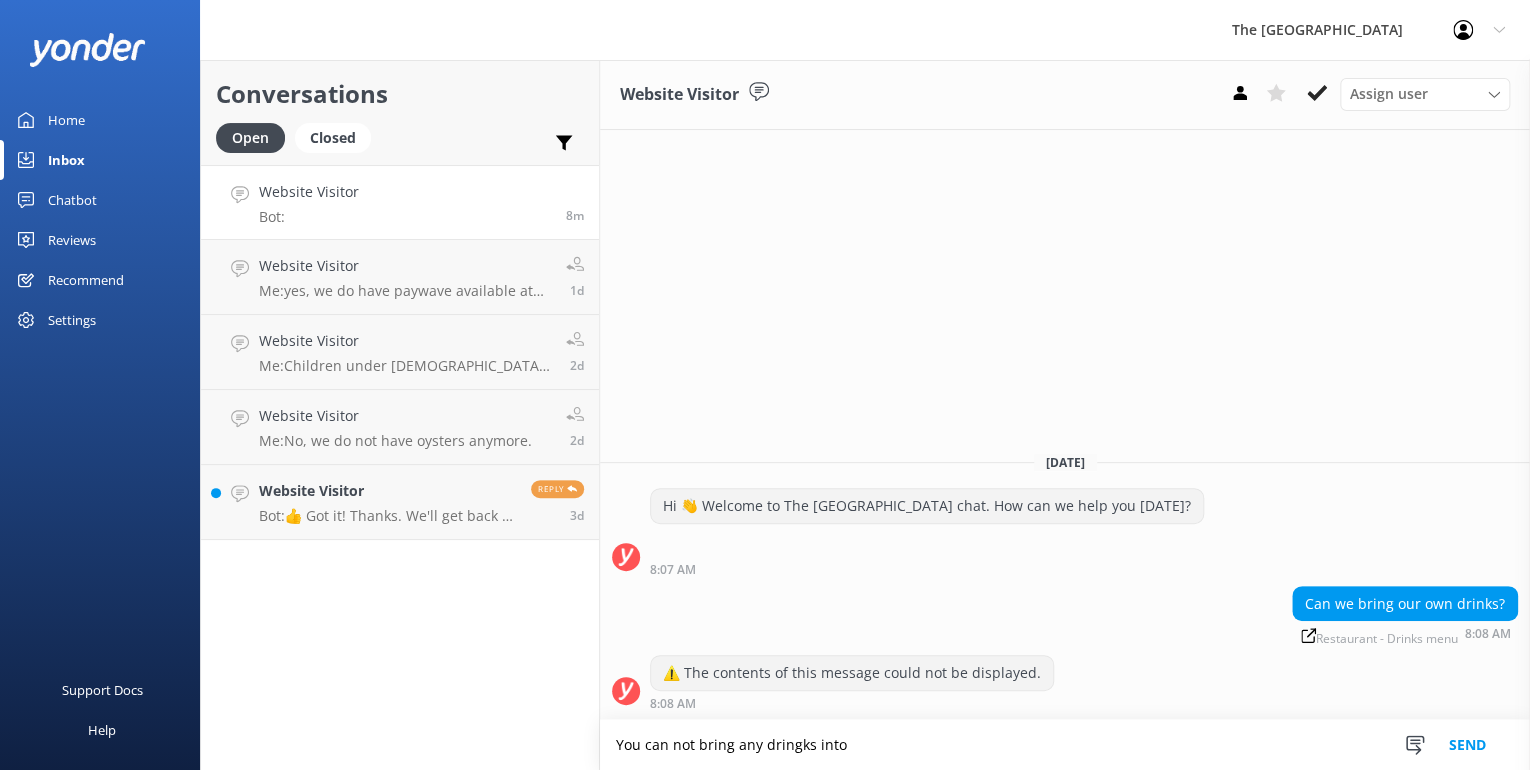 click on "You can not bring any dringks into" at bounding box center (1065, 745) 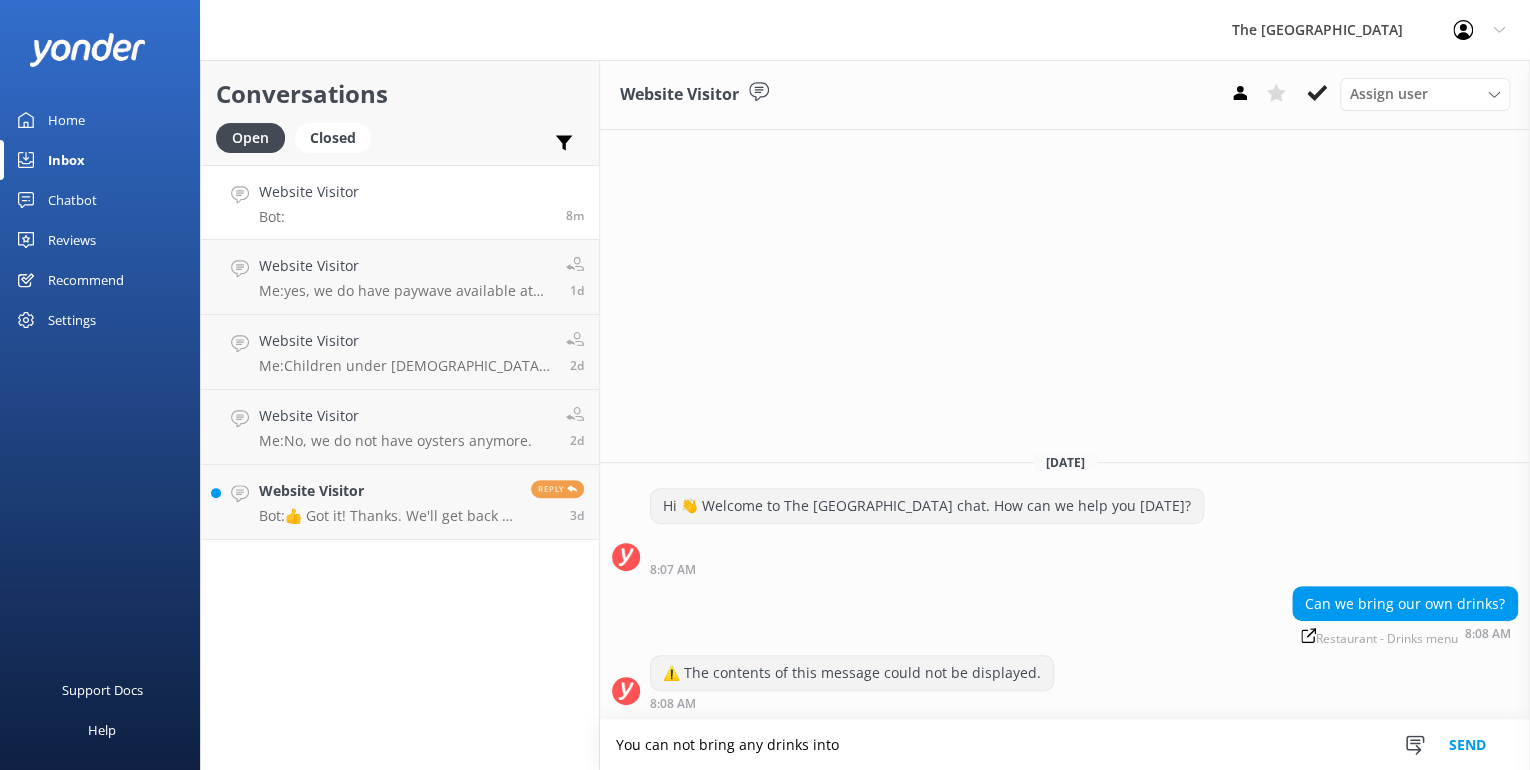 click on "You can not bring any drinks into" at bounding box center [1065, 745] 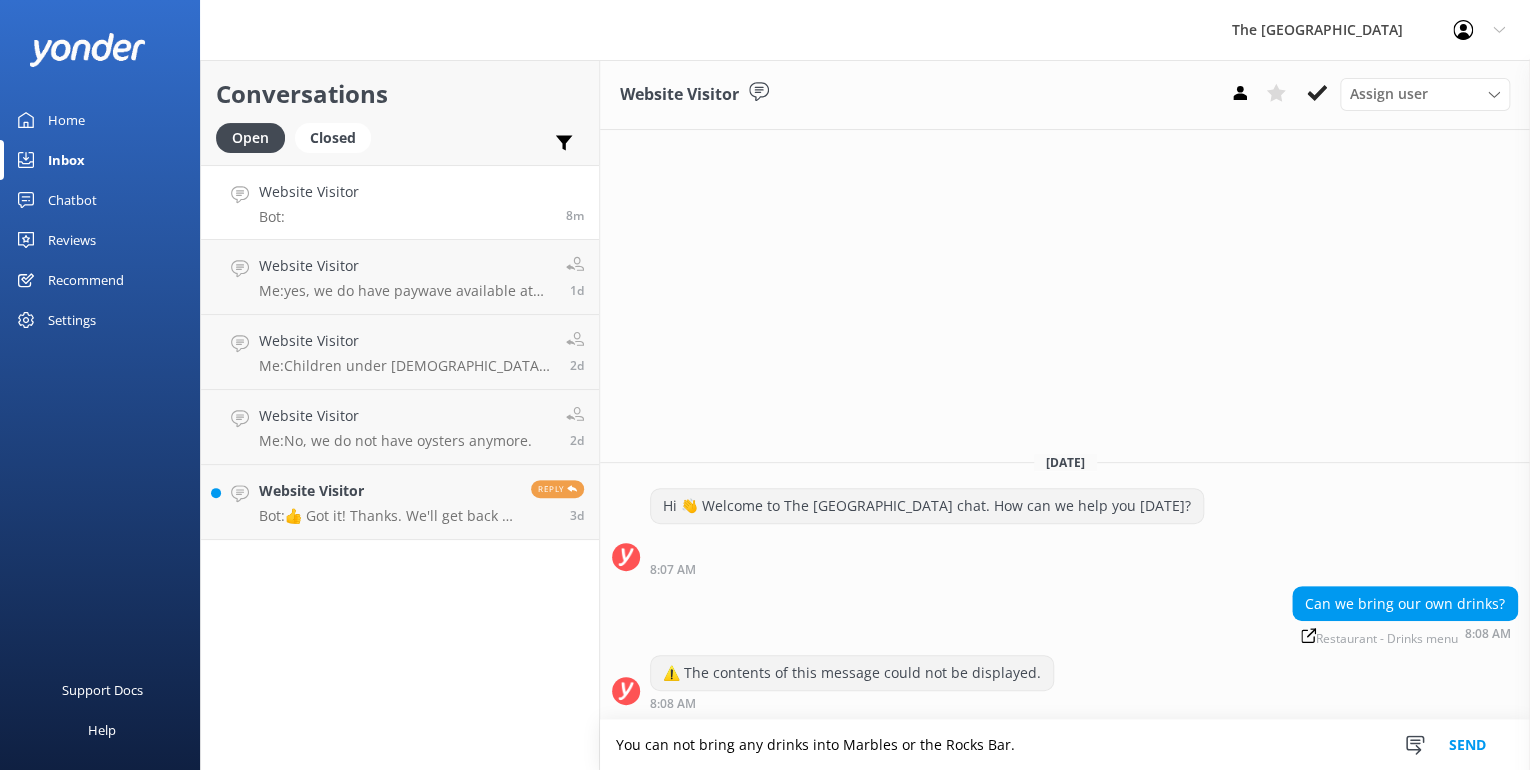 type on "You can not bring any drinks into Marbles or the Rocks Bar." 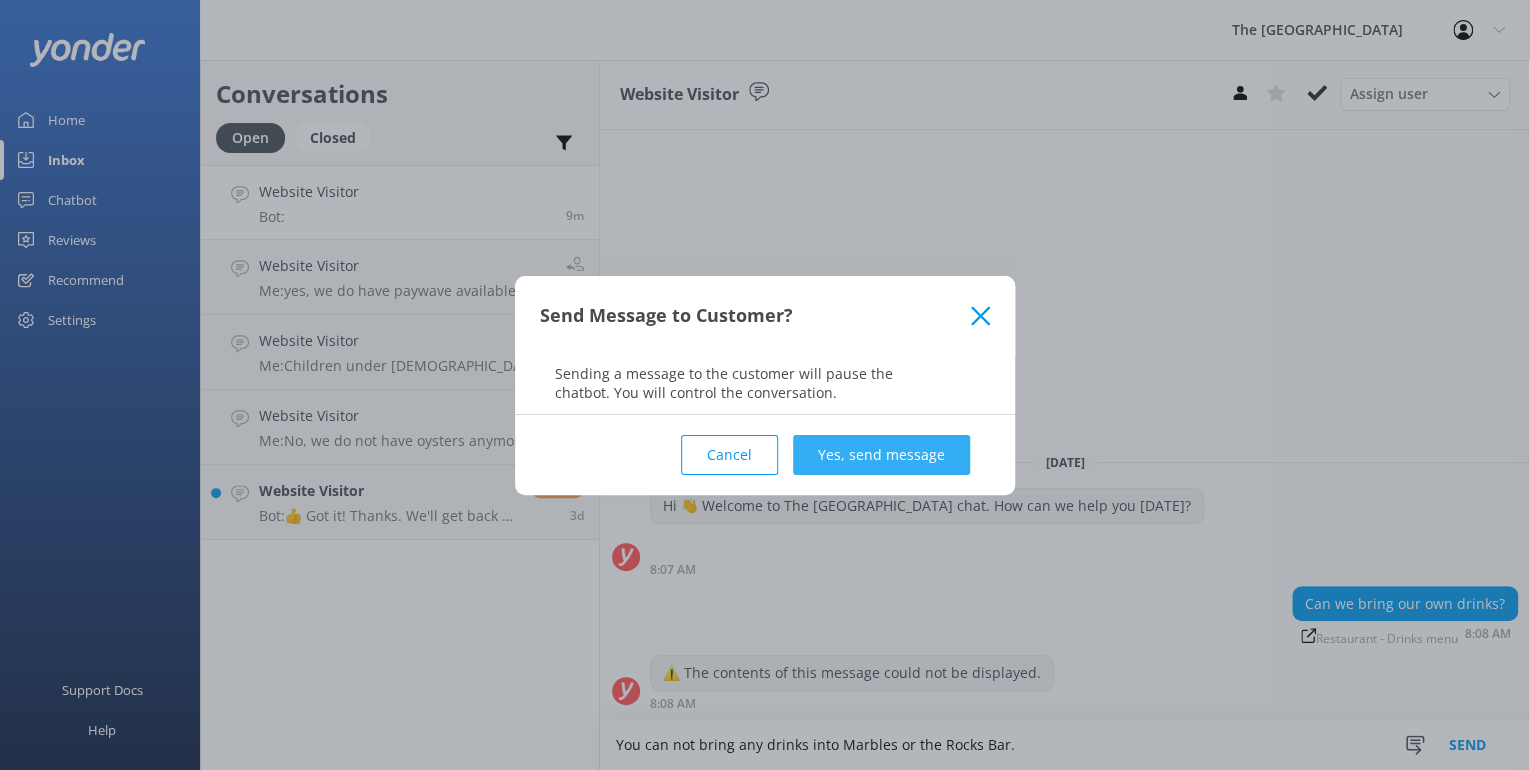click on "Yes, send message" at bounding box center (881, 455) 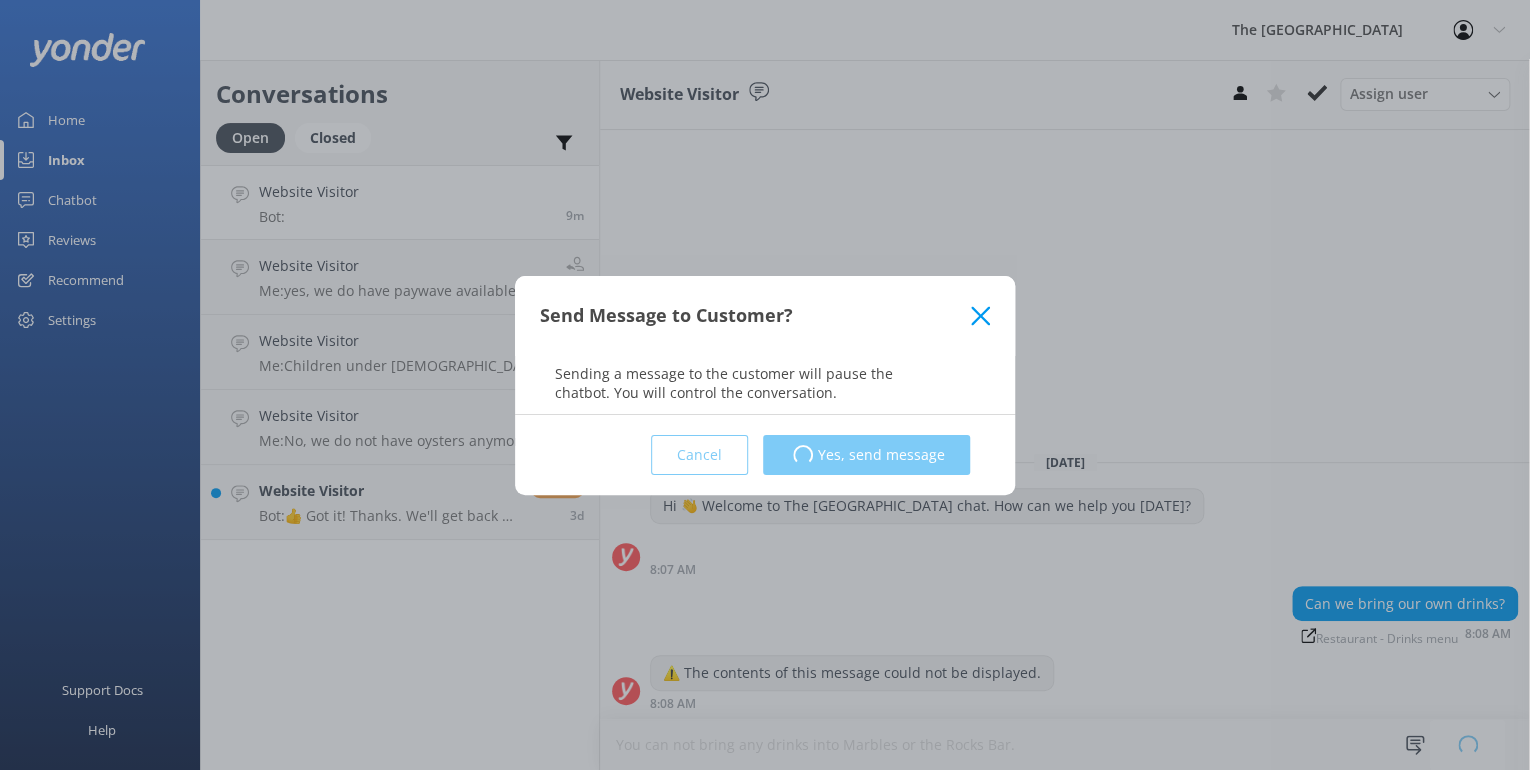 type 